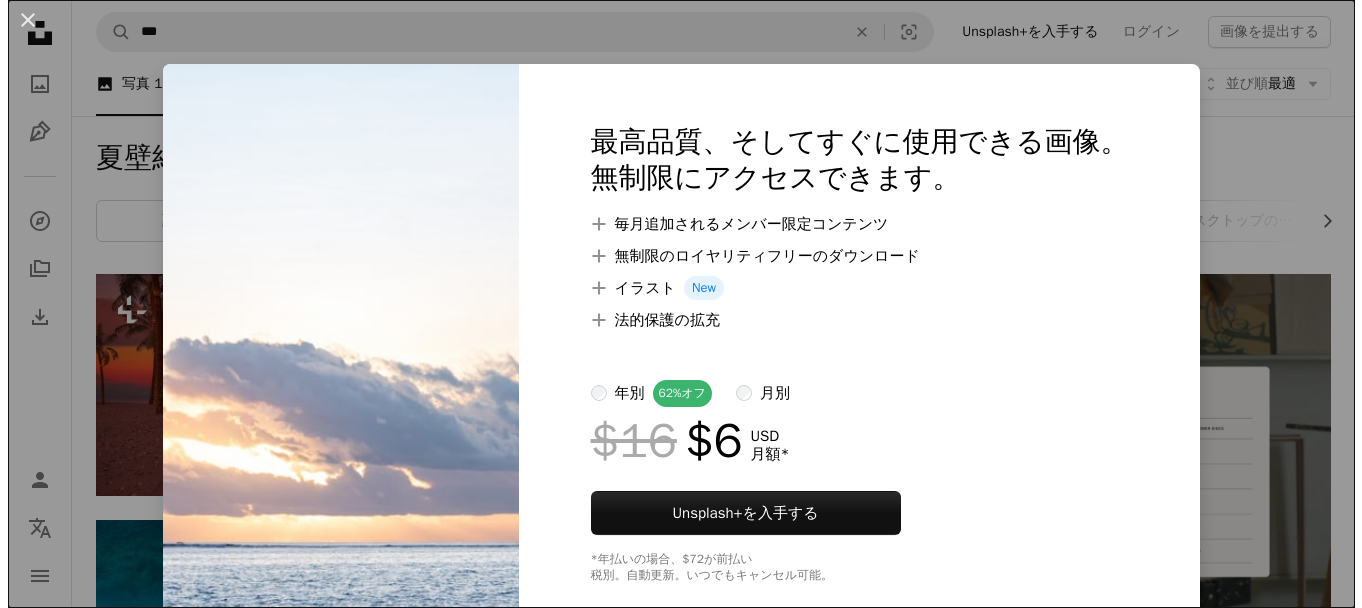scroll, scrollTop: 5552, scrollLeft: 0, axis: vertical 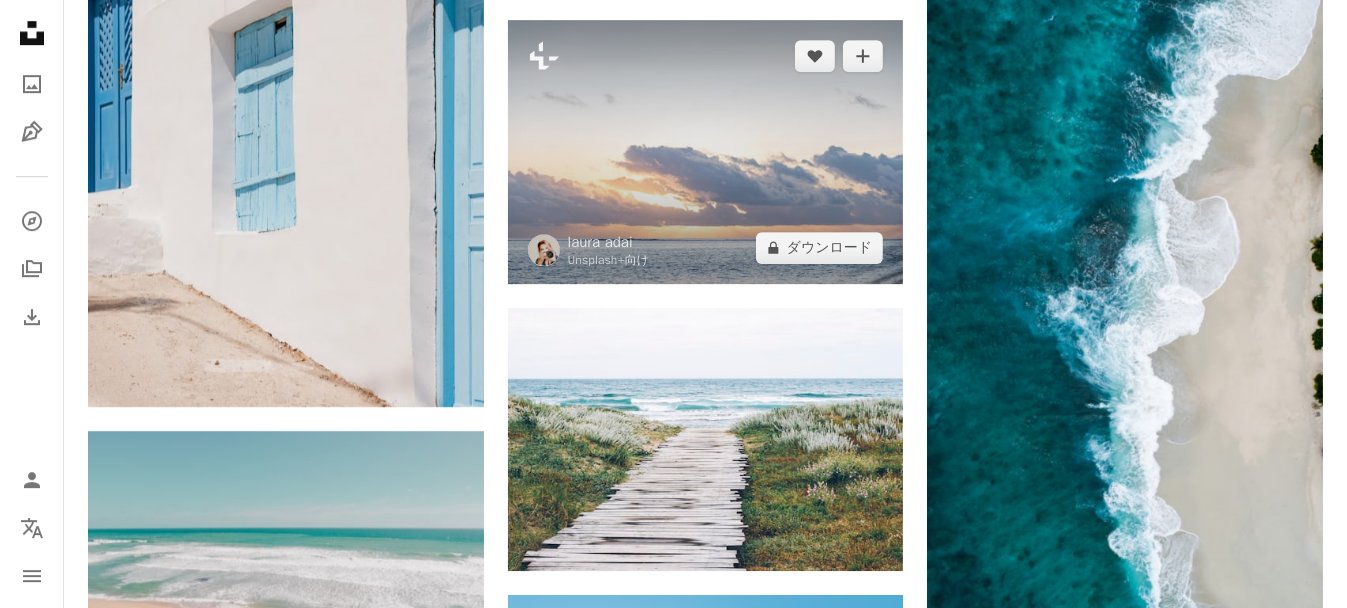 click at bounding box center [706, 152] 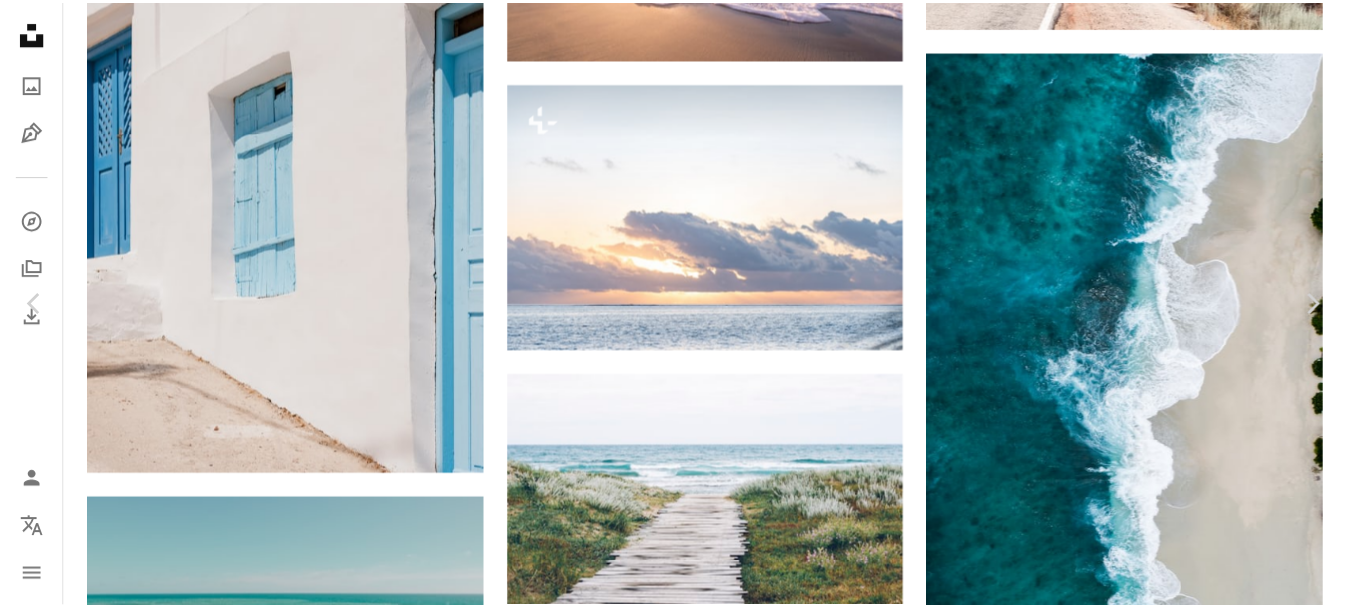 scroll, scrollTop: 100, scrollLeft: 0, axis: vertical 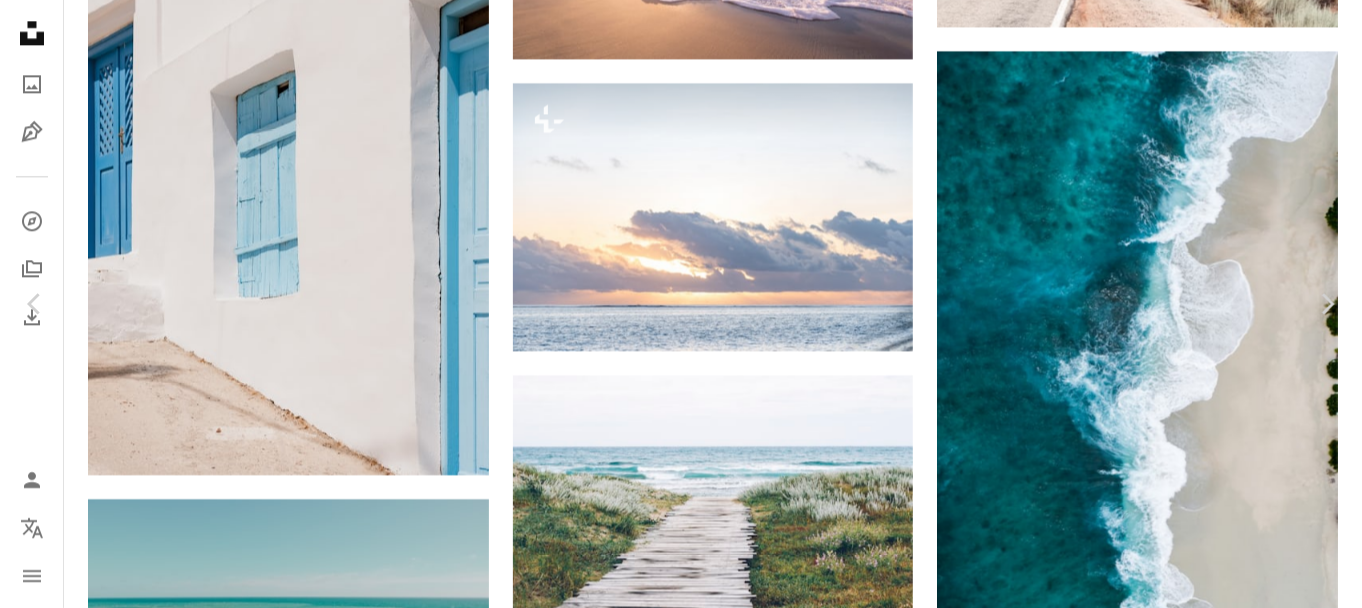 type 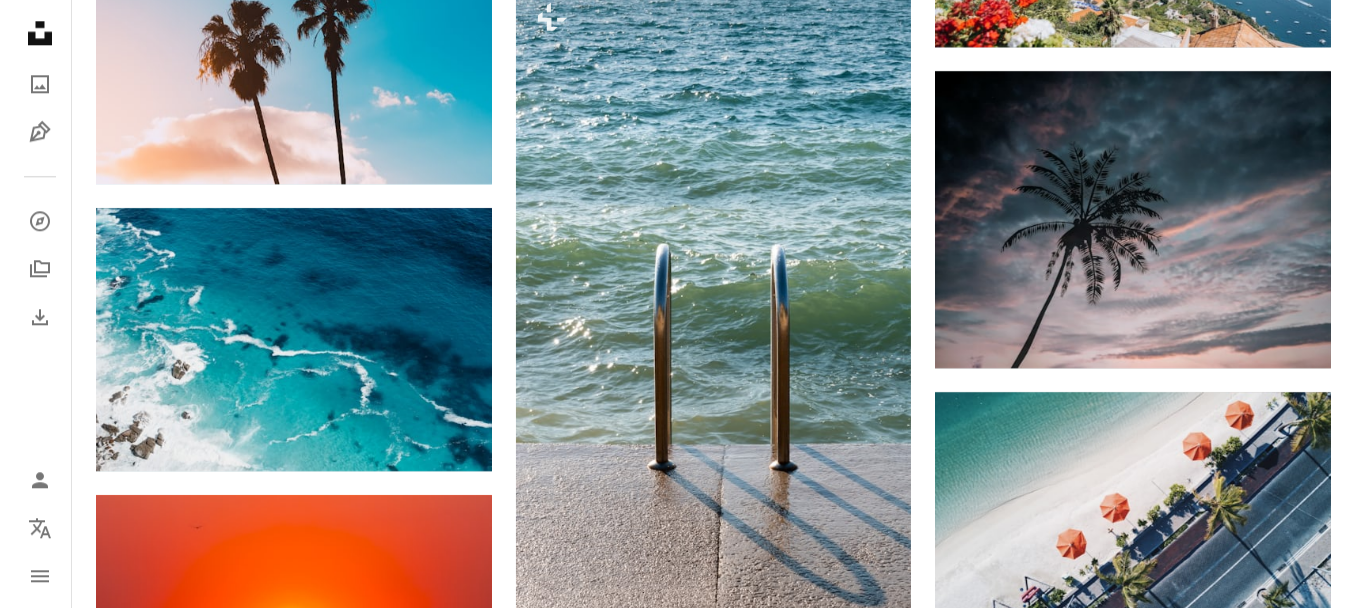 scroll, scrollTop: 11452, scrollLeft: 0, axis: vertical 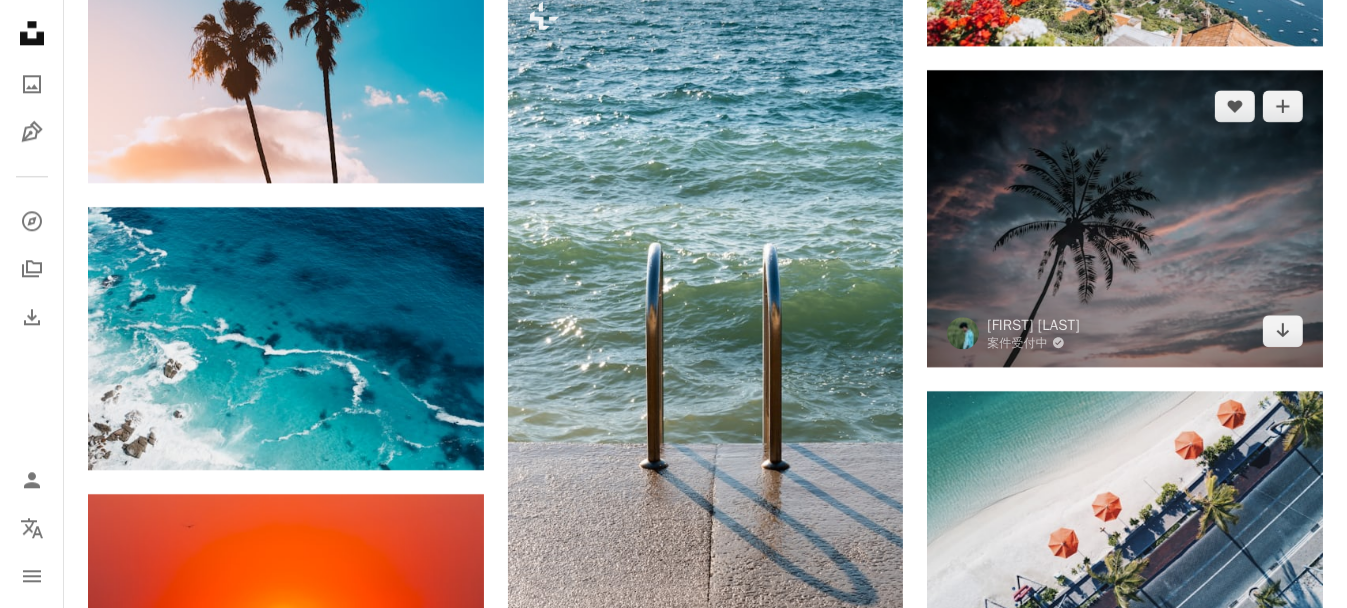 click at bounding box center (1125, 218) 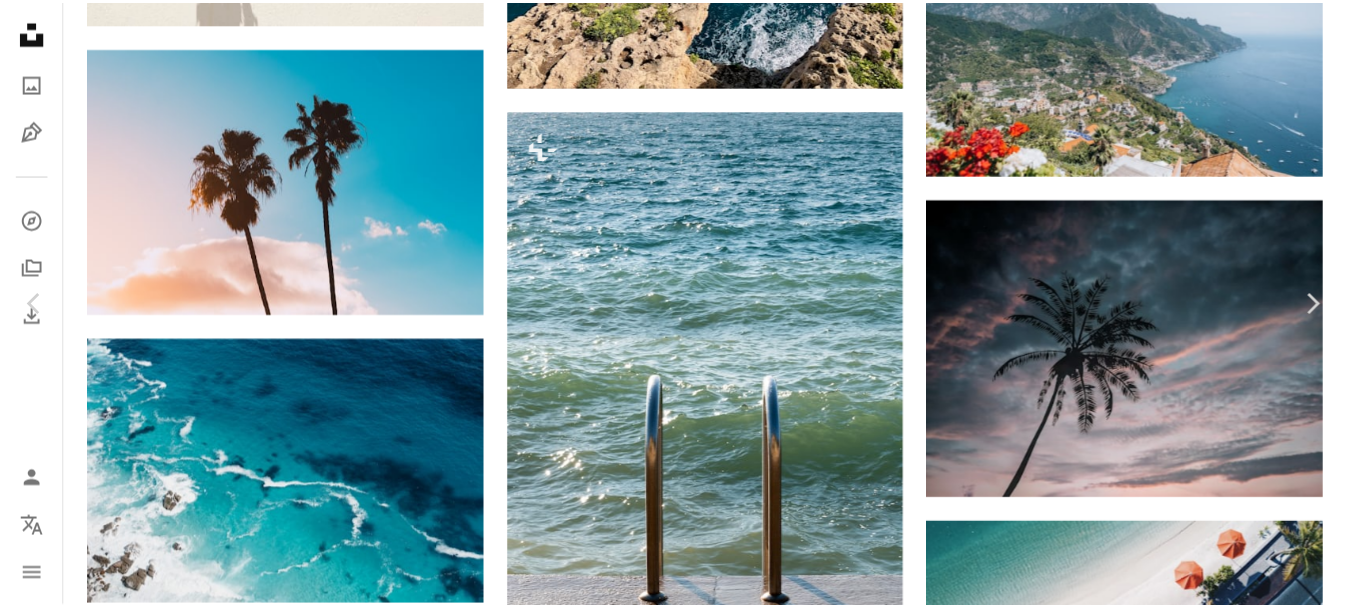 scroll, scrollTop: 100, scrollLeft: 0, axis: vertical 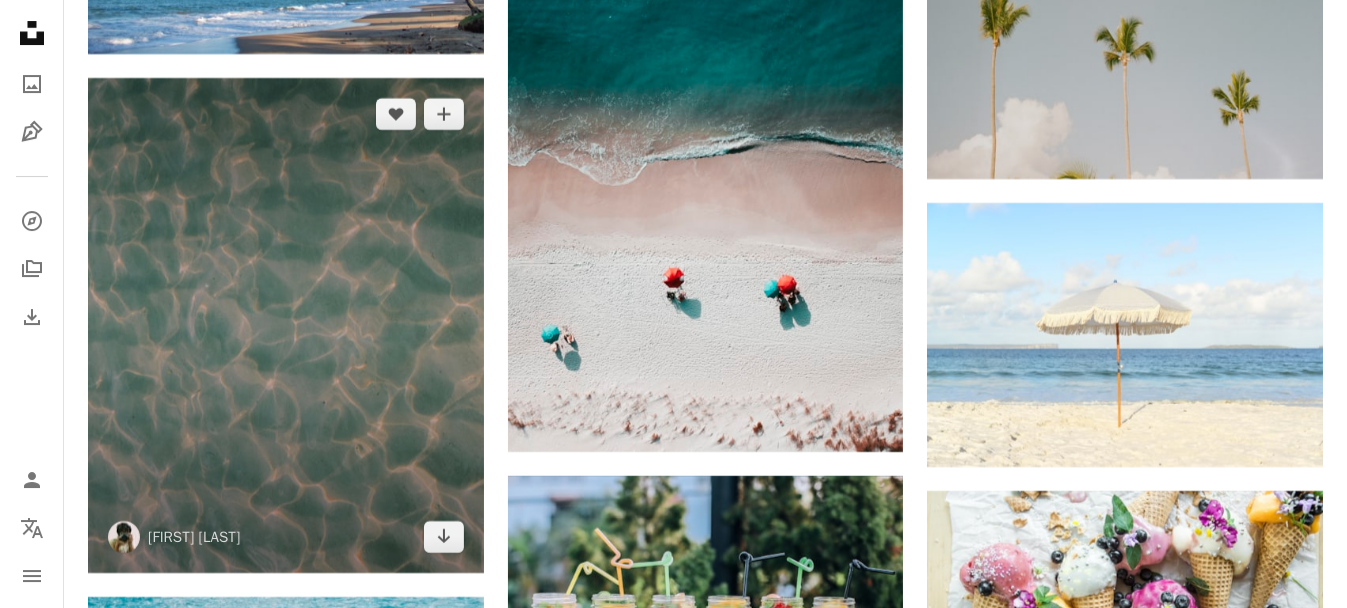 click at bounding box center (286, 325) 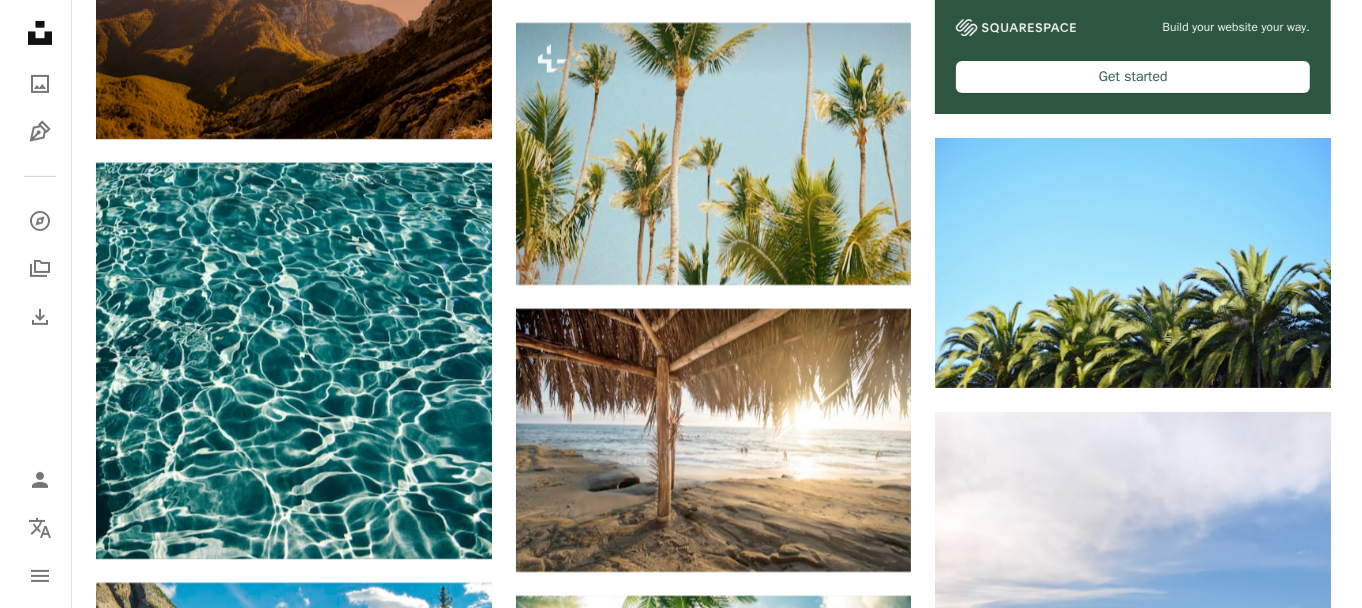 scroll, scrollTop: 7352, scrollLeft: 0, axis: vertical 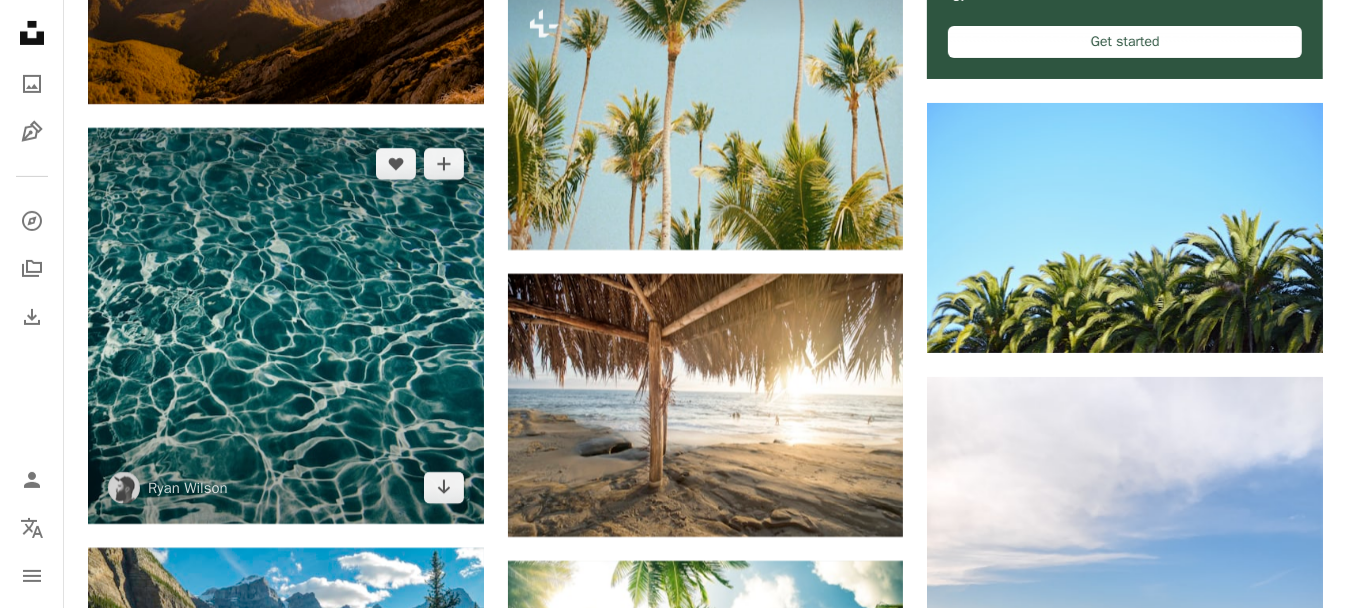 click at bounding box center (286, 326) 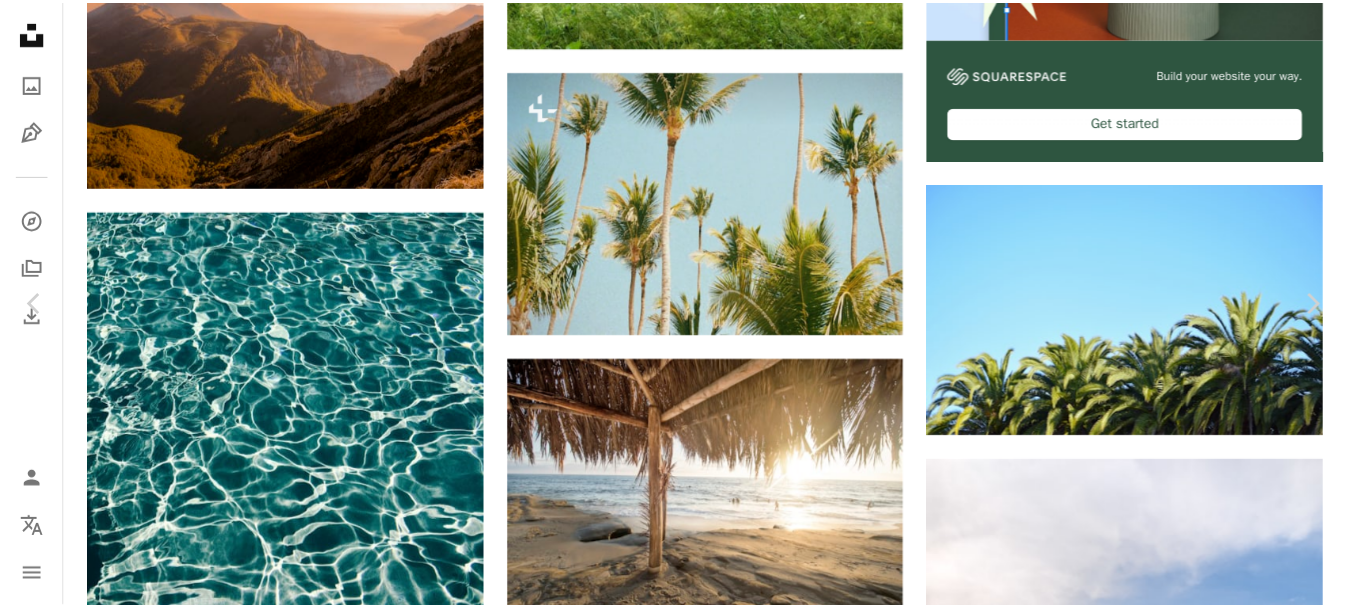 scroll, scrollTop: 100, scrollLeft: 0, axis: vertical 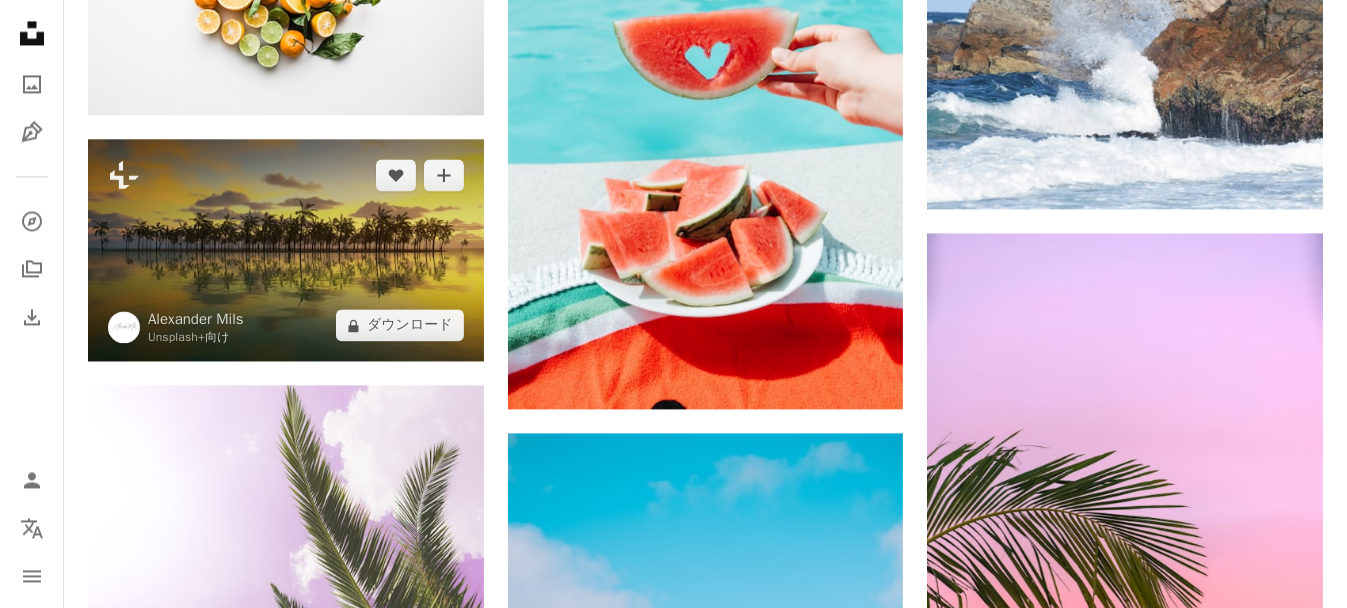 click at bounding box center (286, 250) 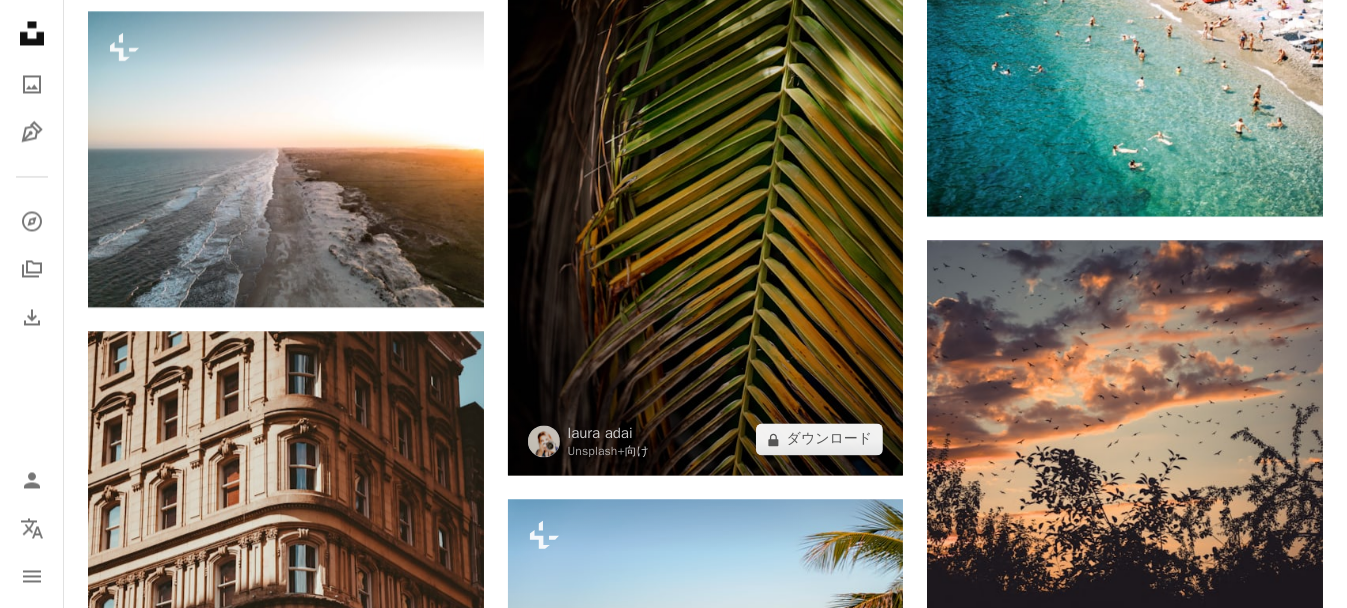 scroll, scrollTop: 30652, scrollLeft: 0, axis: vertical 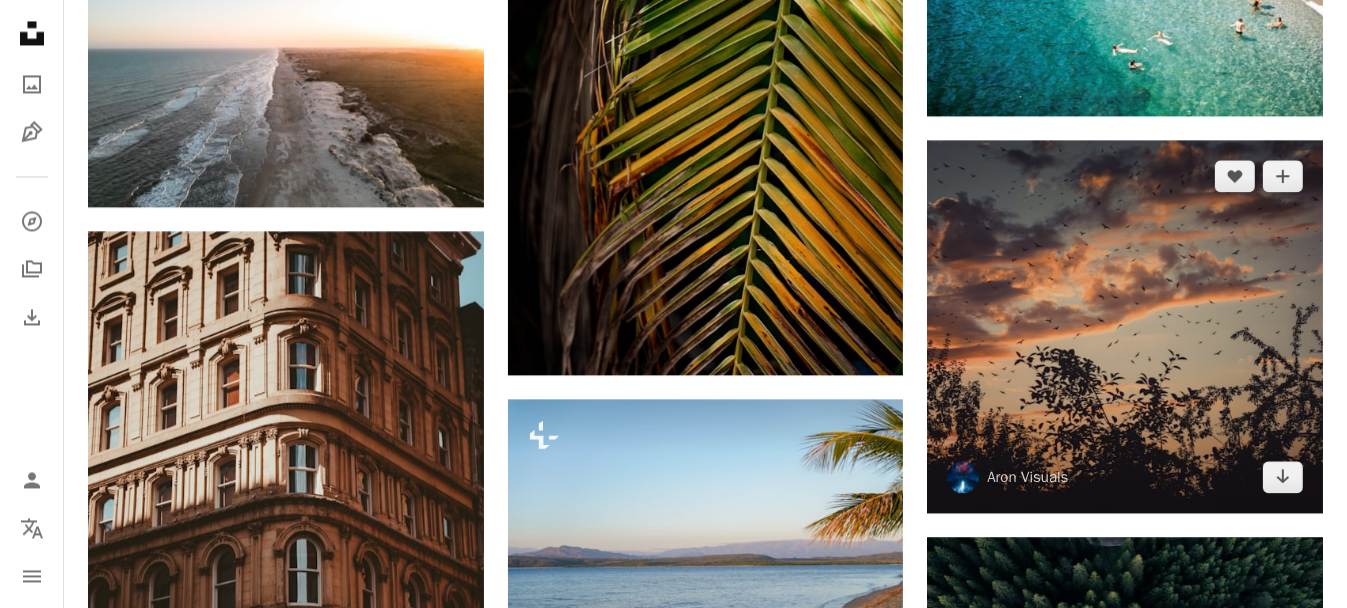 click at bounding box center [1125, 326] 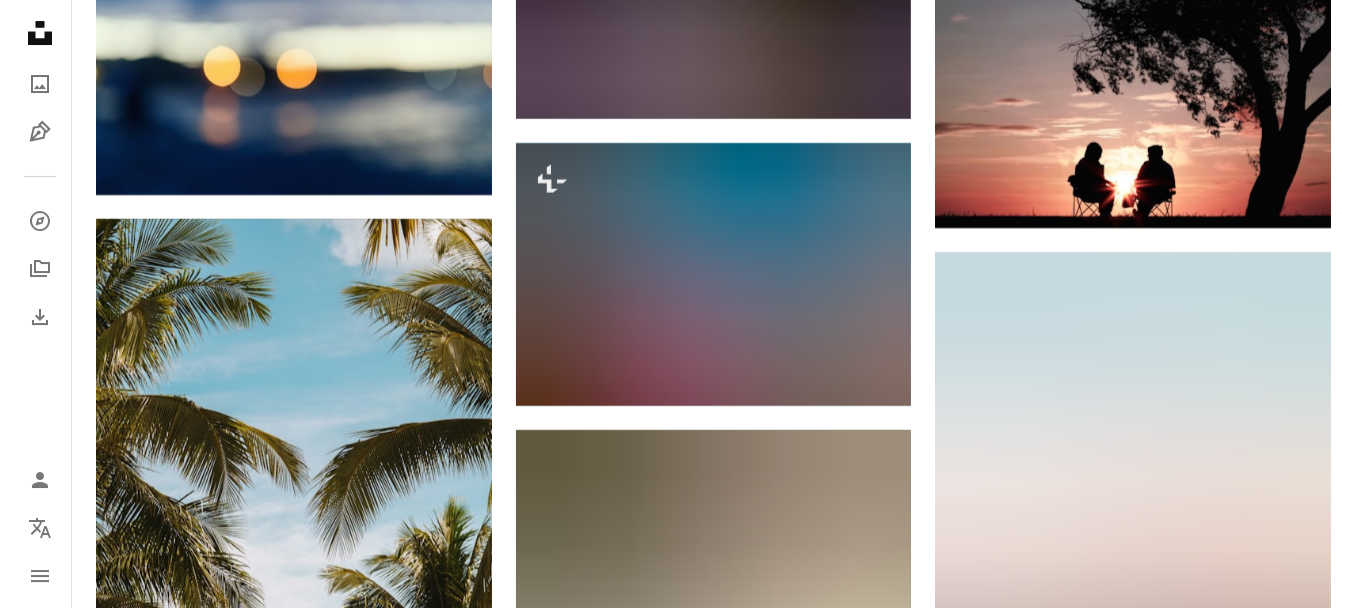 scroll, scrollTop: 33352, scrollLeft: 0, axis: vertical 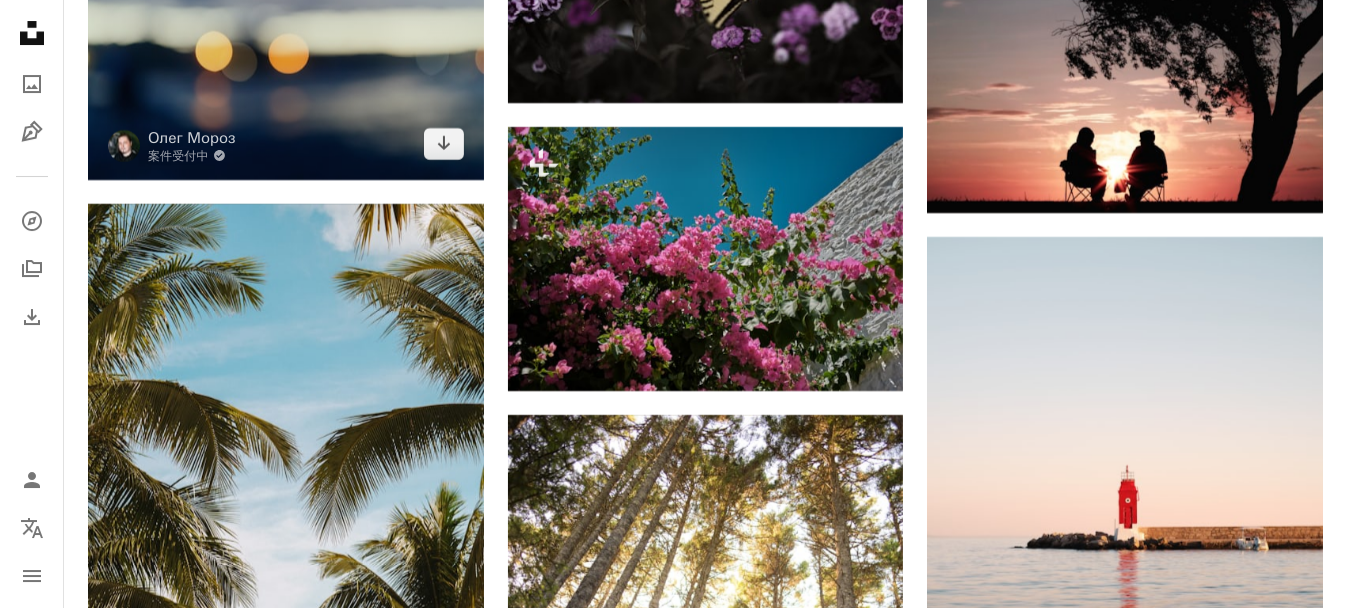 click at bounding box center (286, 48) 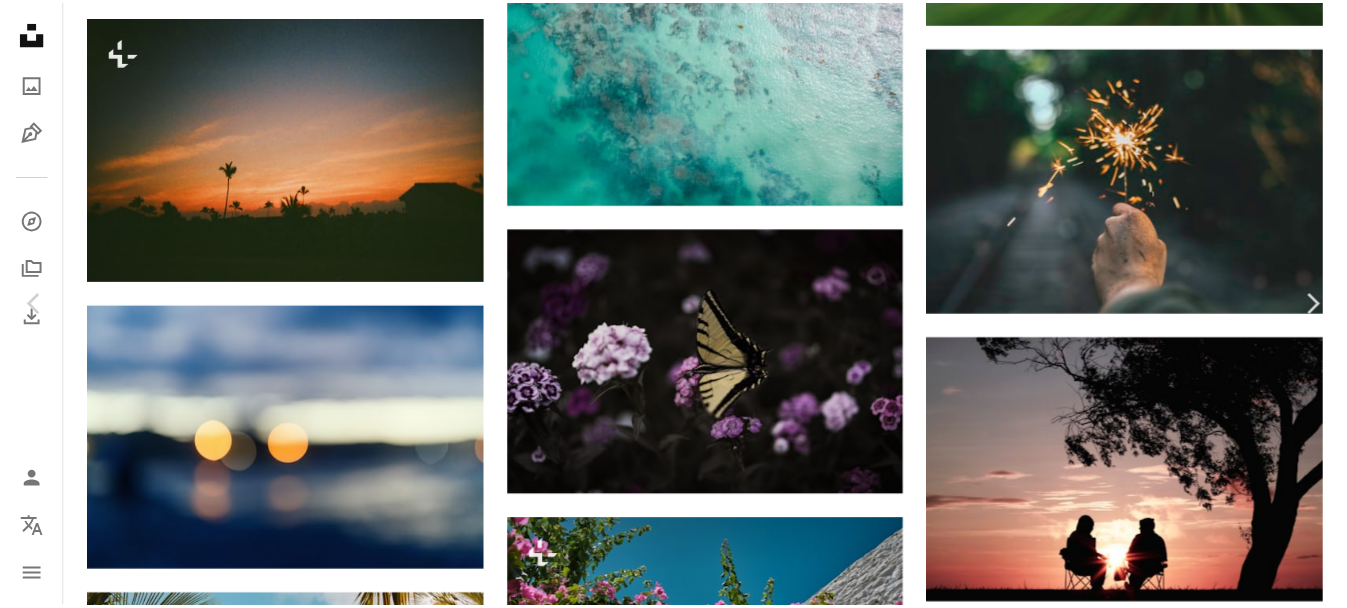 scroll, scrollTop: 100, scrollLeft: 0, axis: vertical 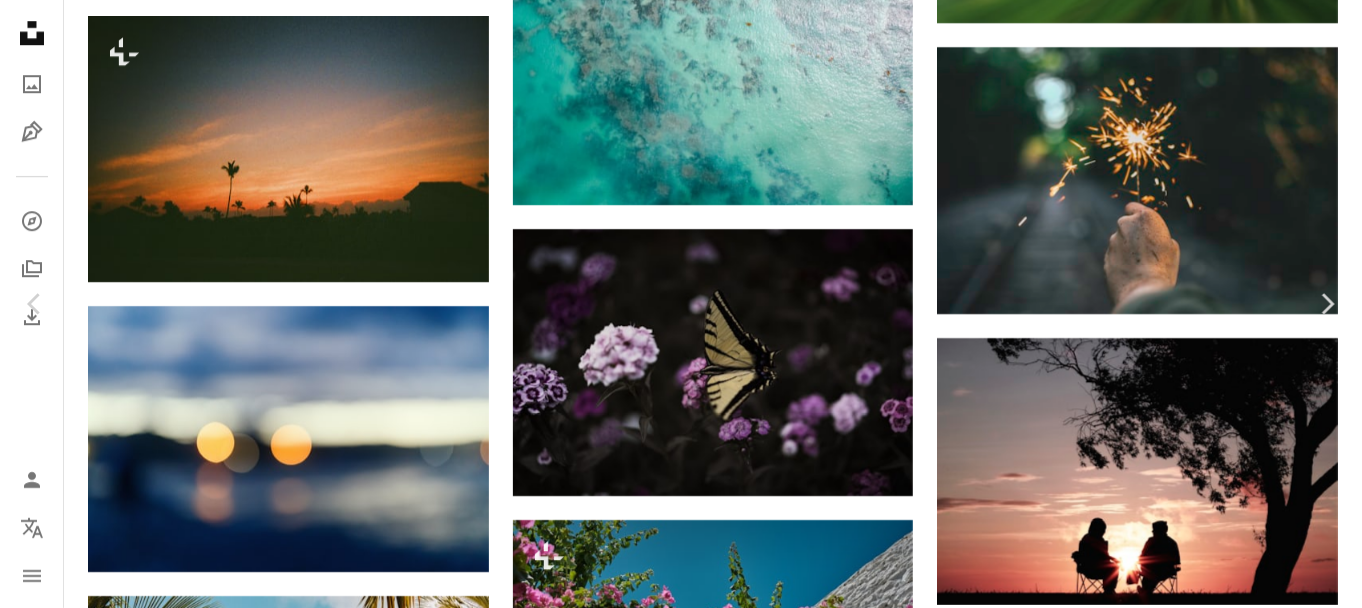 type 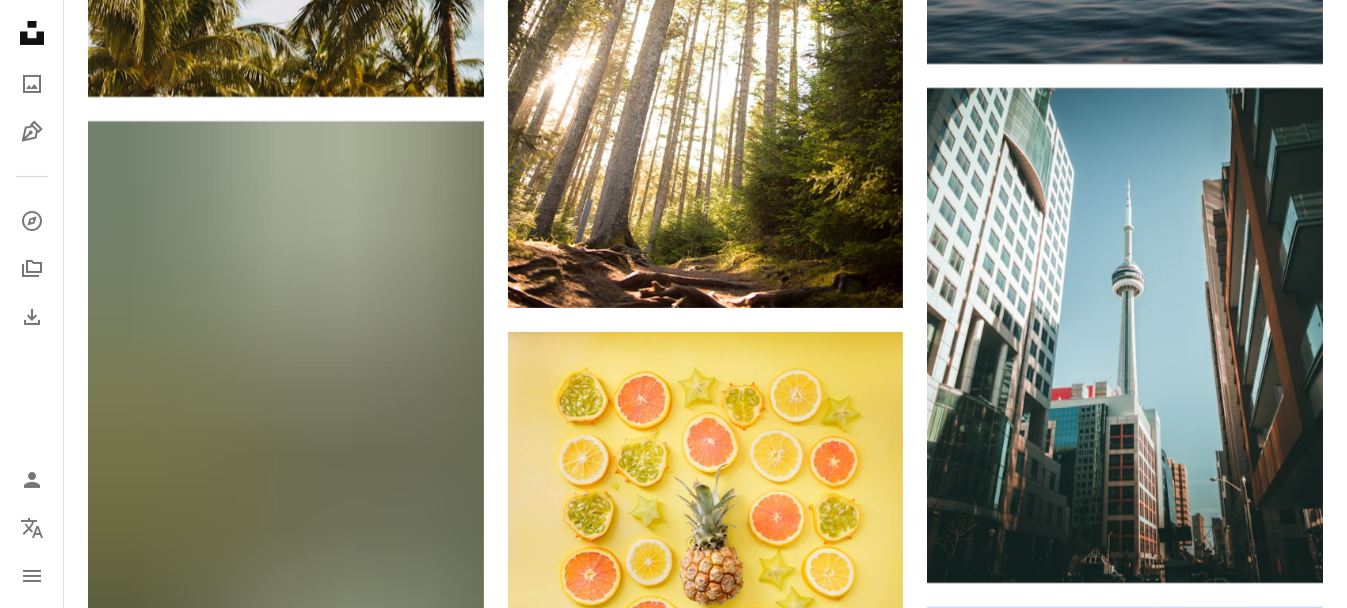scroll, scrollTop: 34152, scrollLeft: 0, axis: vertical 